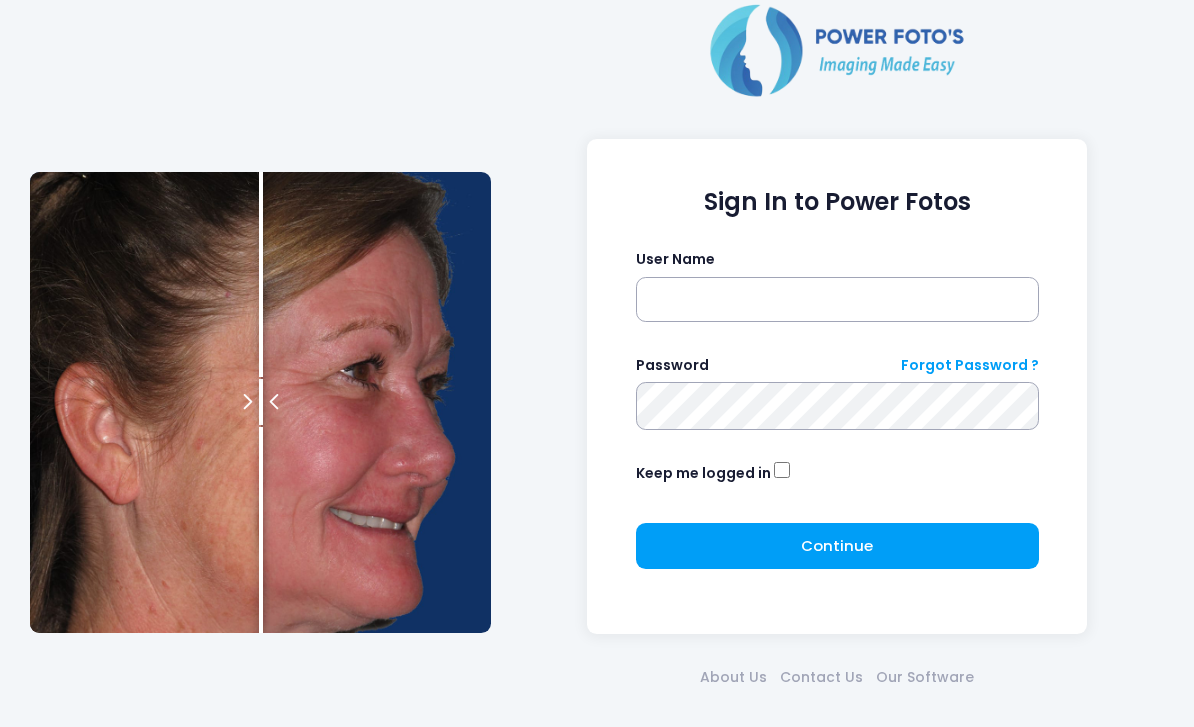 scroll, scrollTop: 0, scrollLeft: 0, axis: both 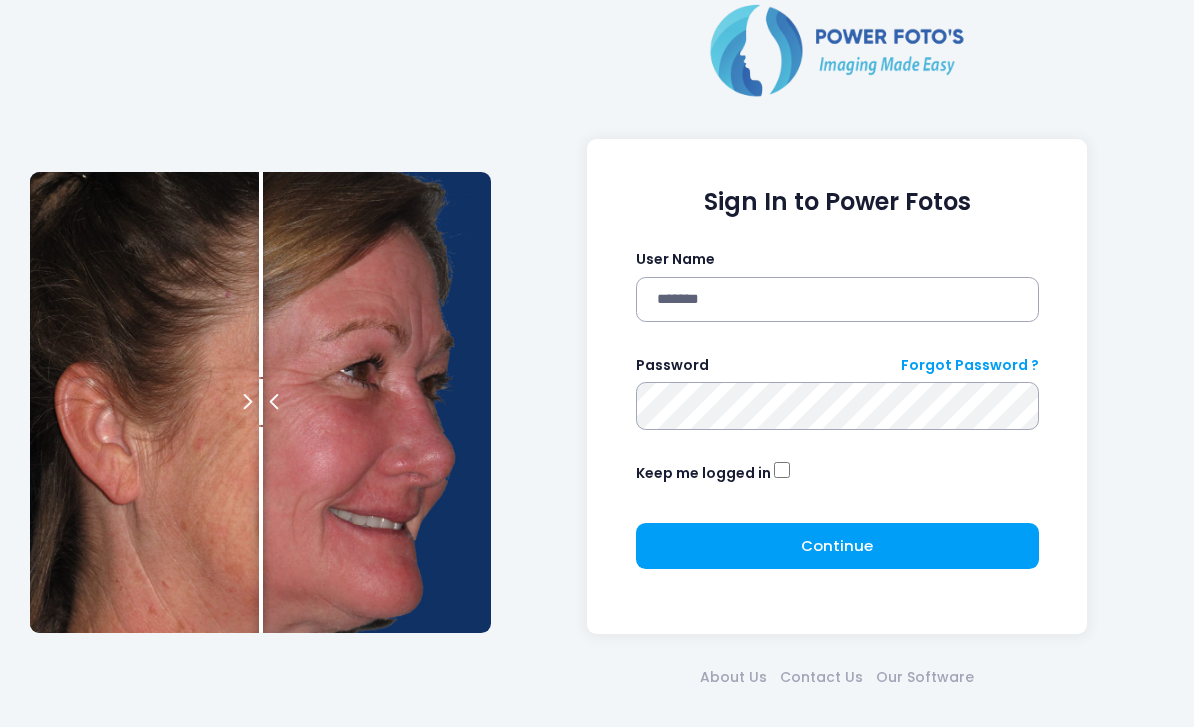 click at bounding box center (0, 0) 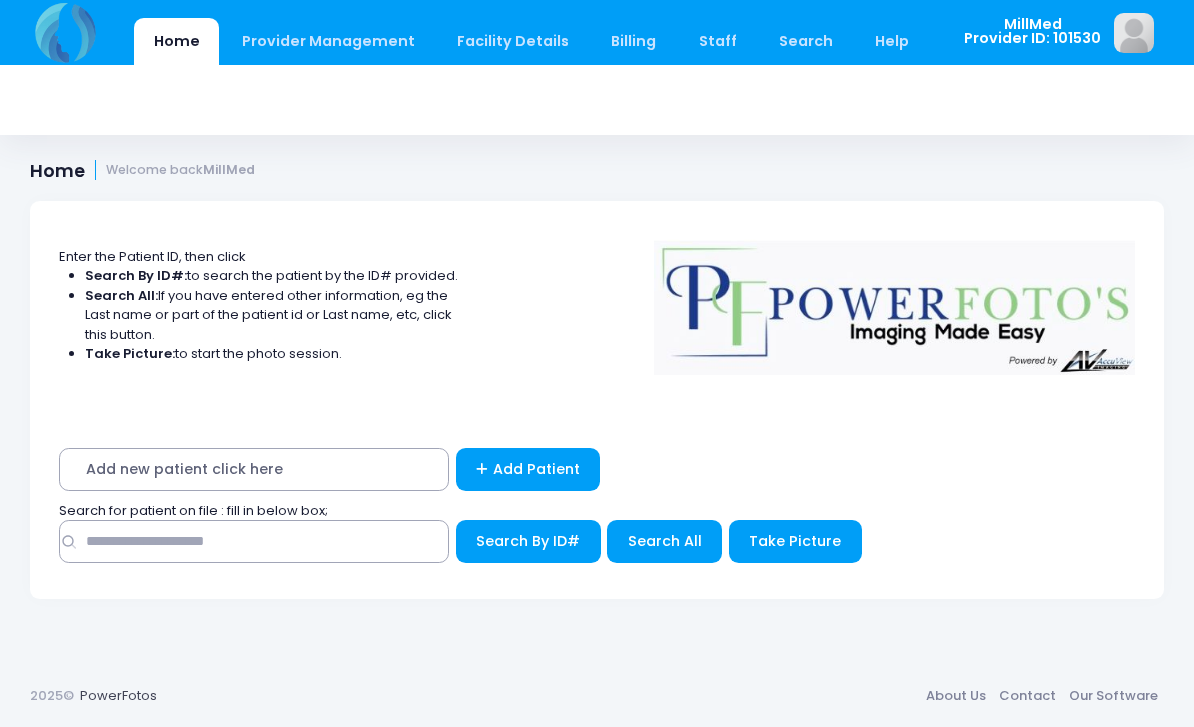 scroll, scrollTop: 0, scrollLeft: 0, axis: both 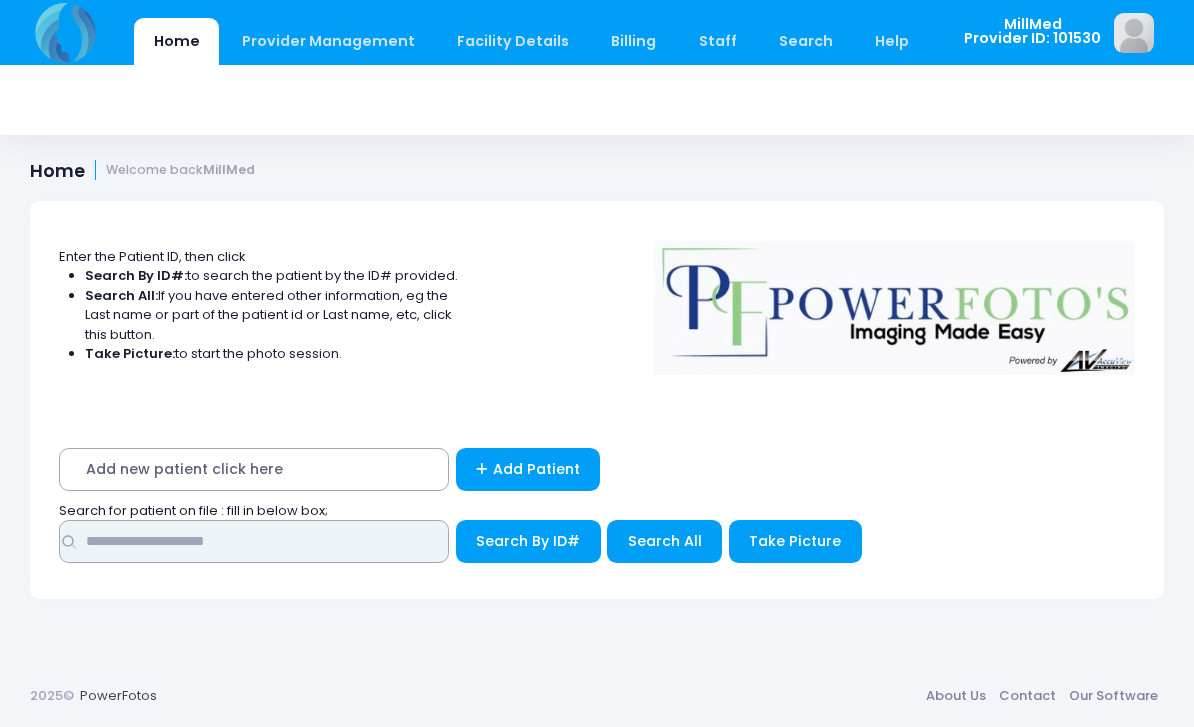 click at bounding box center (254, 541) 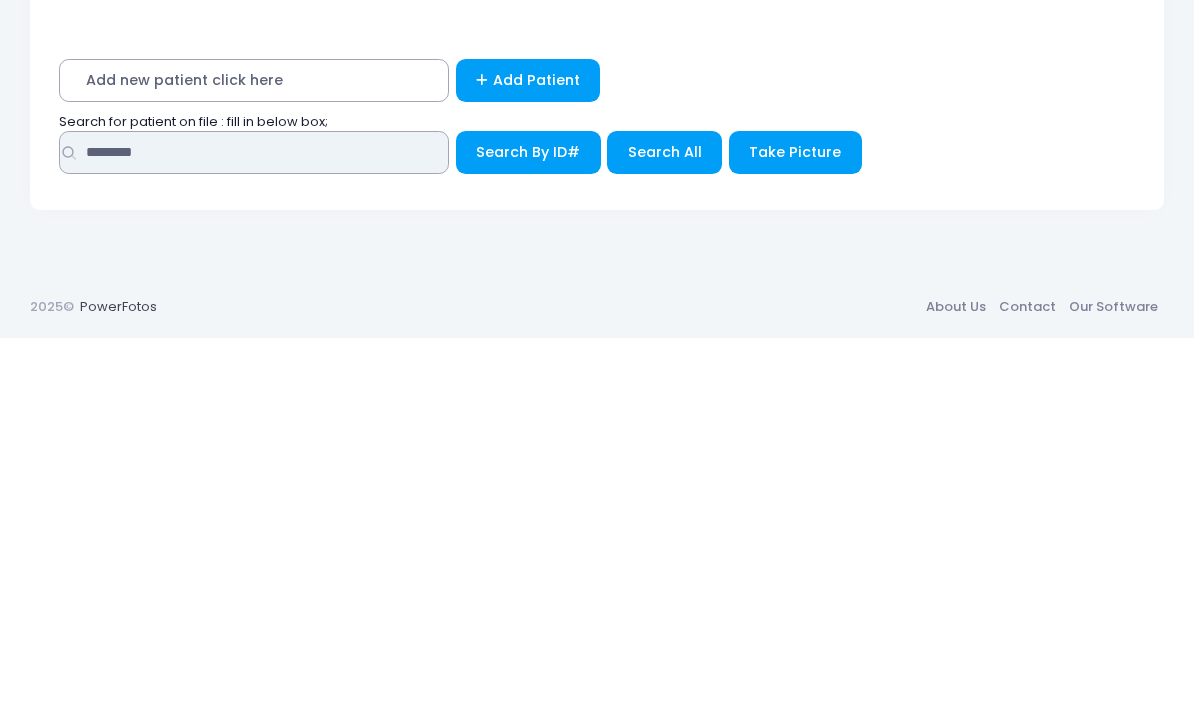 type on "********" 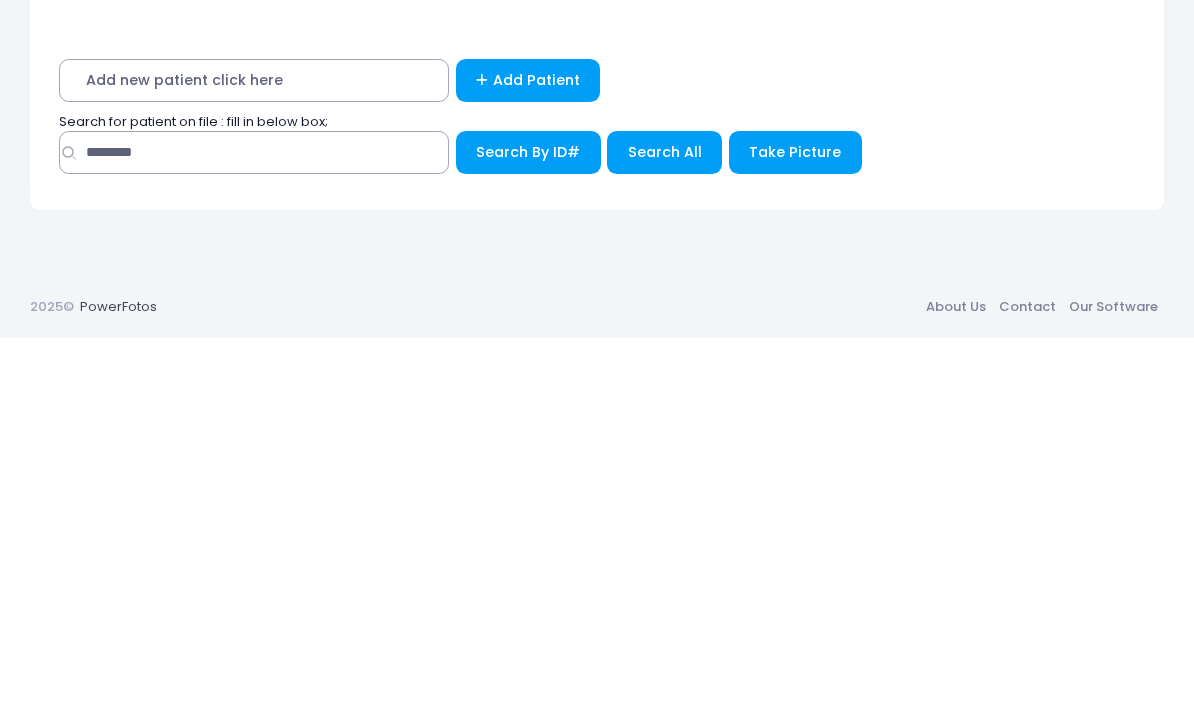 click on "Search All" at bounding box center (528, 541) 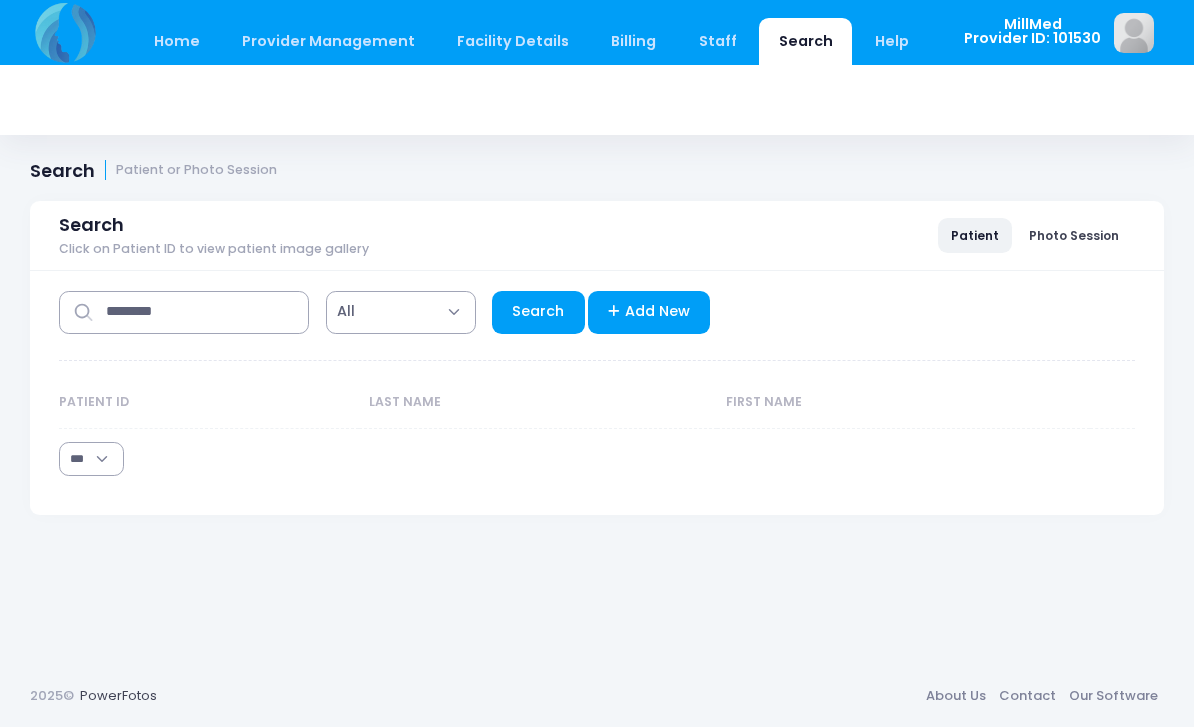 scroll, scrollTop: 0, scrollLeft: 0, axis: both 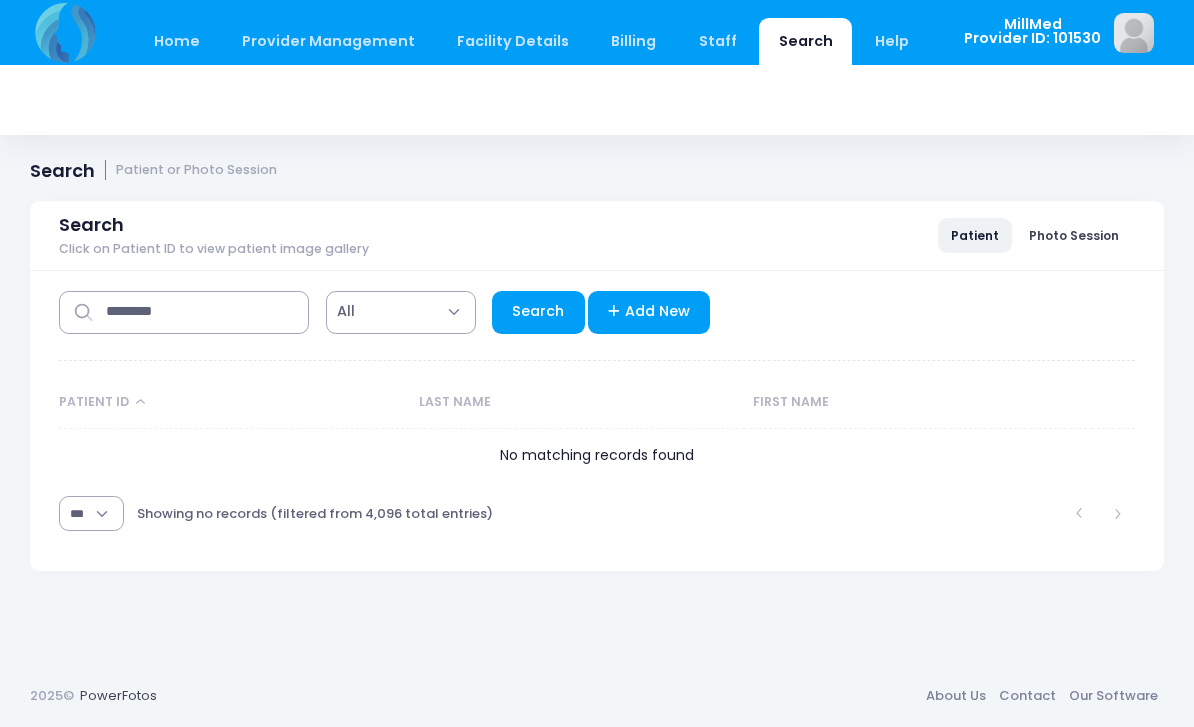 click on "**********" at bounding box center (597, 408) 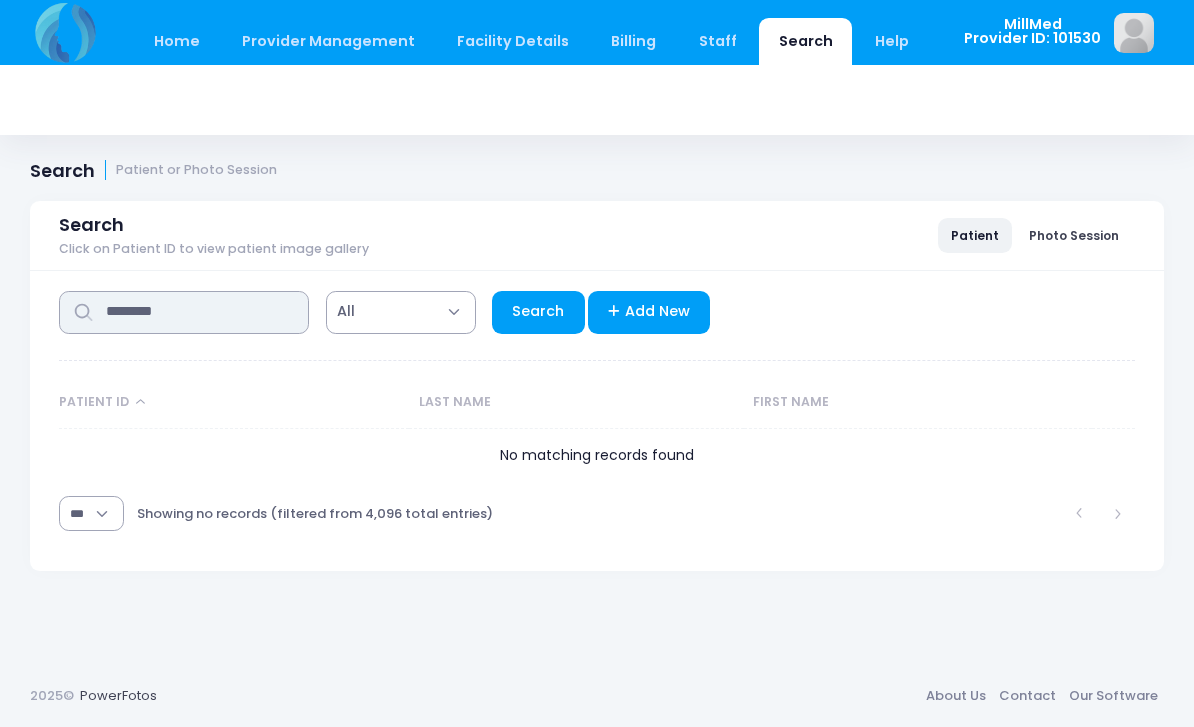 click on "********" at bounding box center (184, 312) 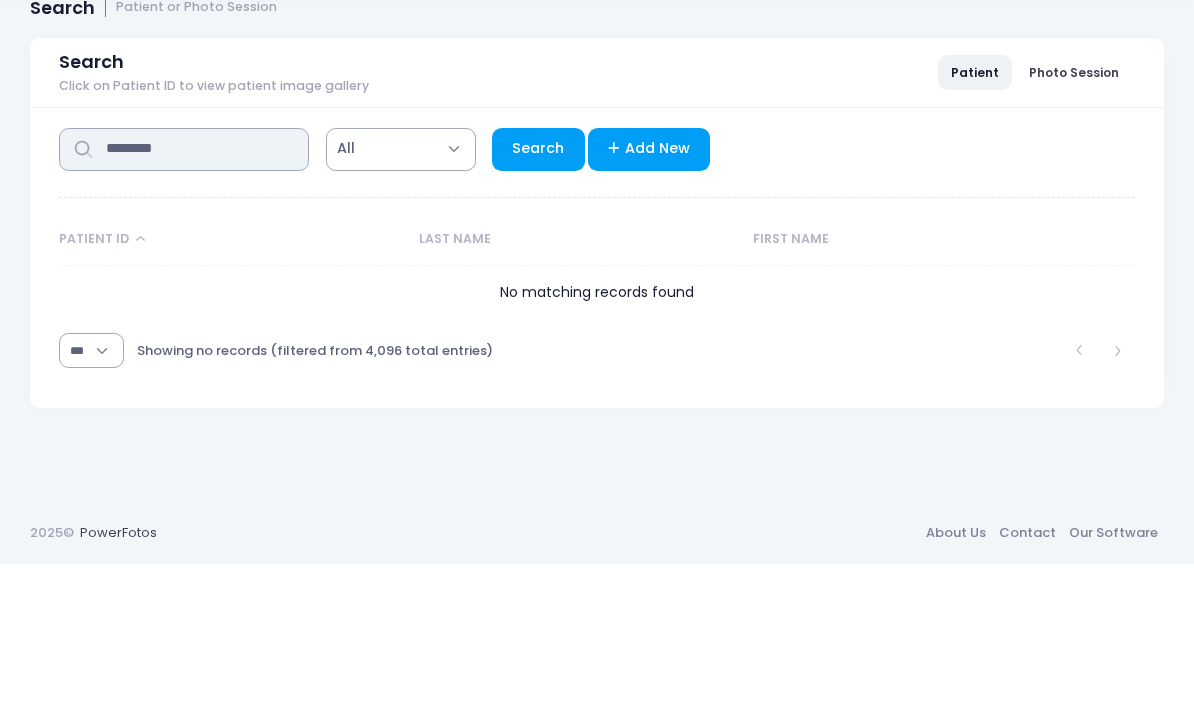 type on "********" 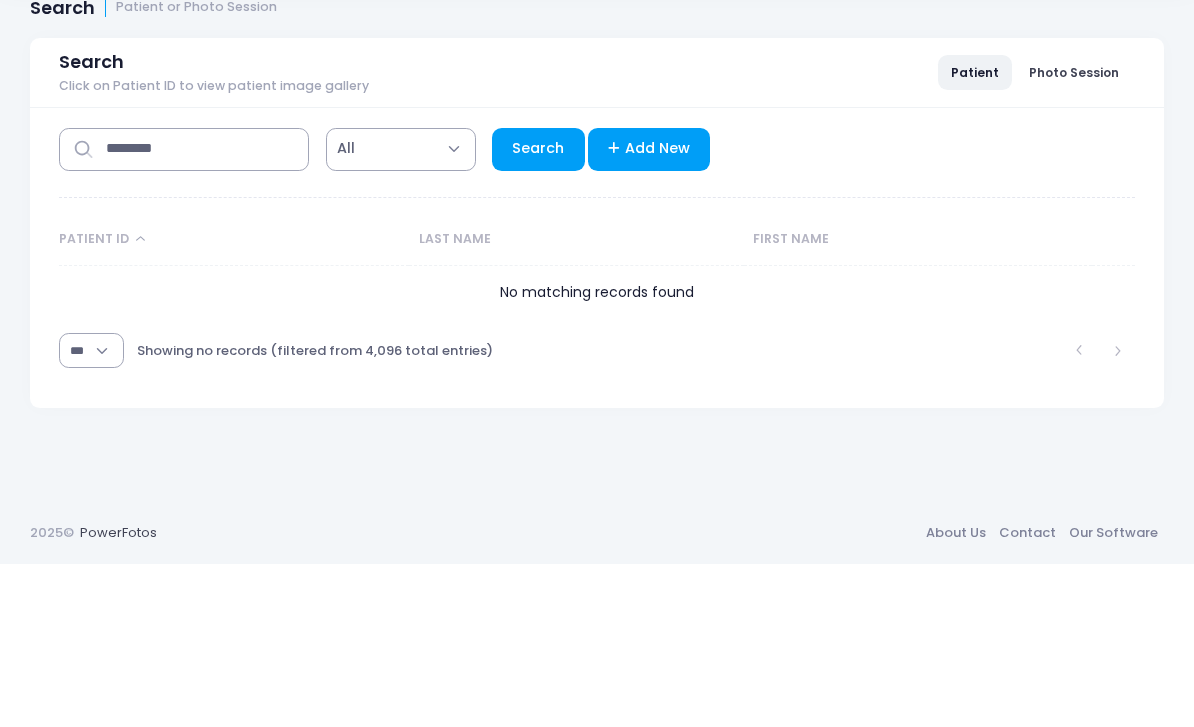 click on "Search" at bounding box center (538, 312) 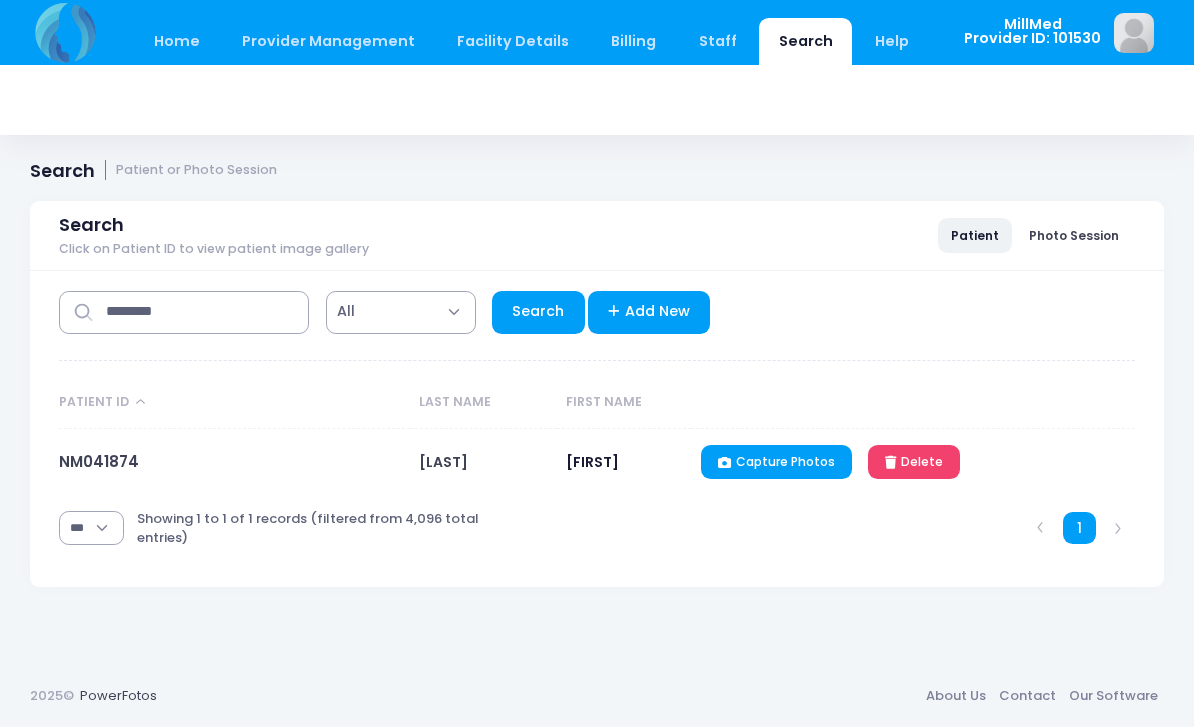 click on "NM041874" at bounding box center [99, 461] 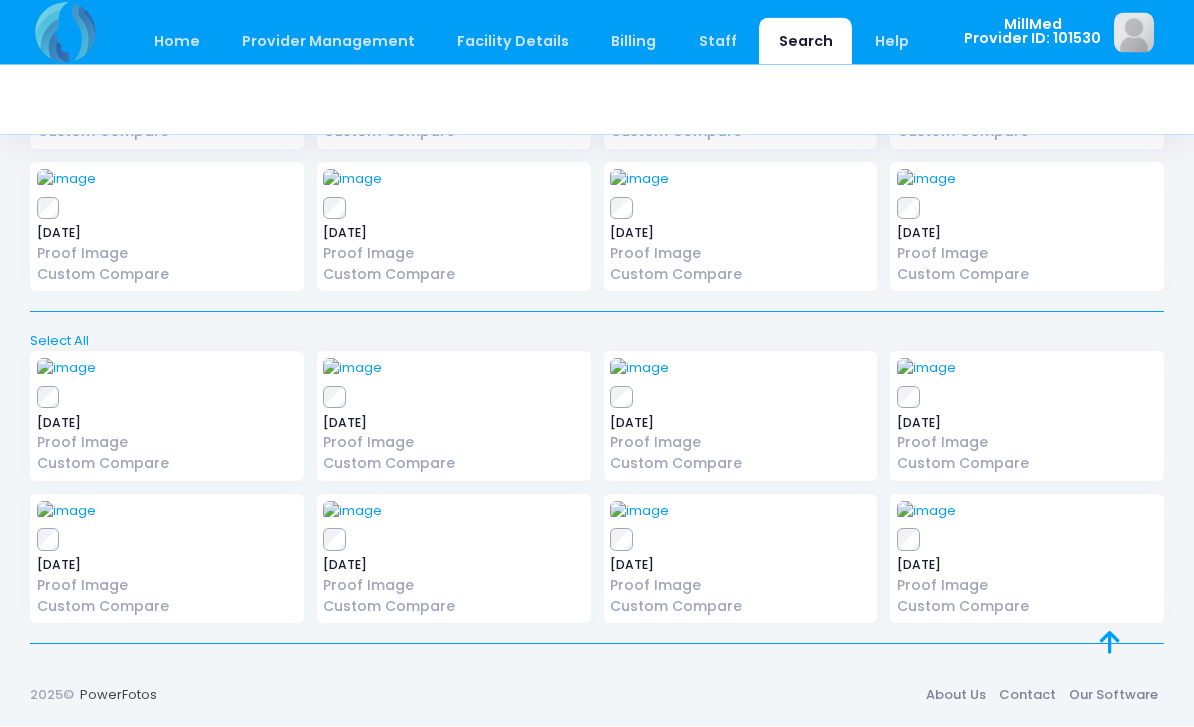 scroll, scrollTop: 837, scrollLeft: 0, axis: vertical 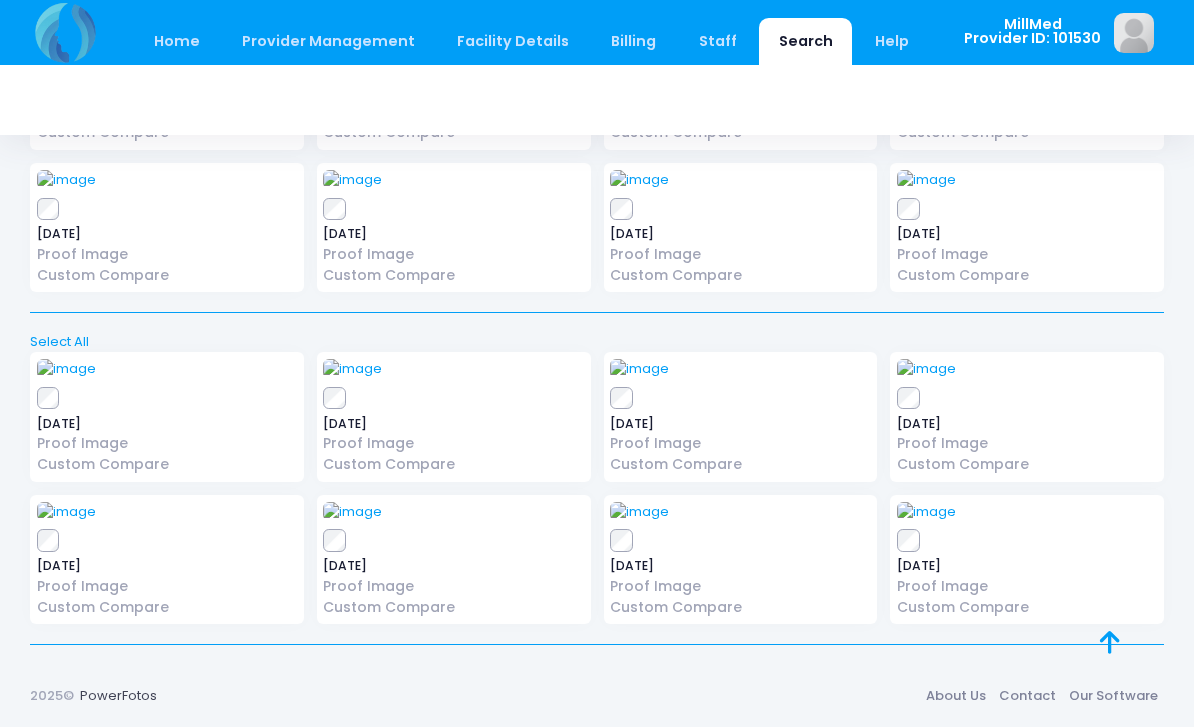 click at bounding box center [66, 37] 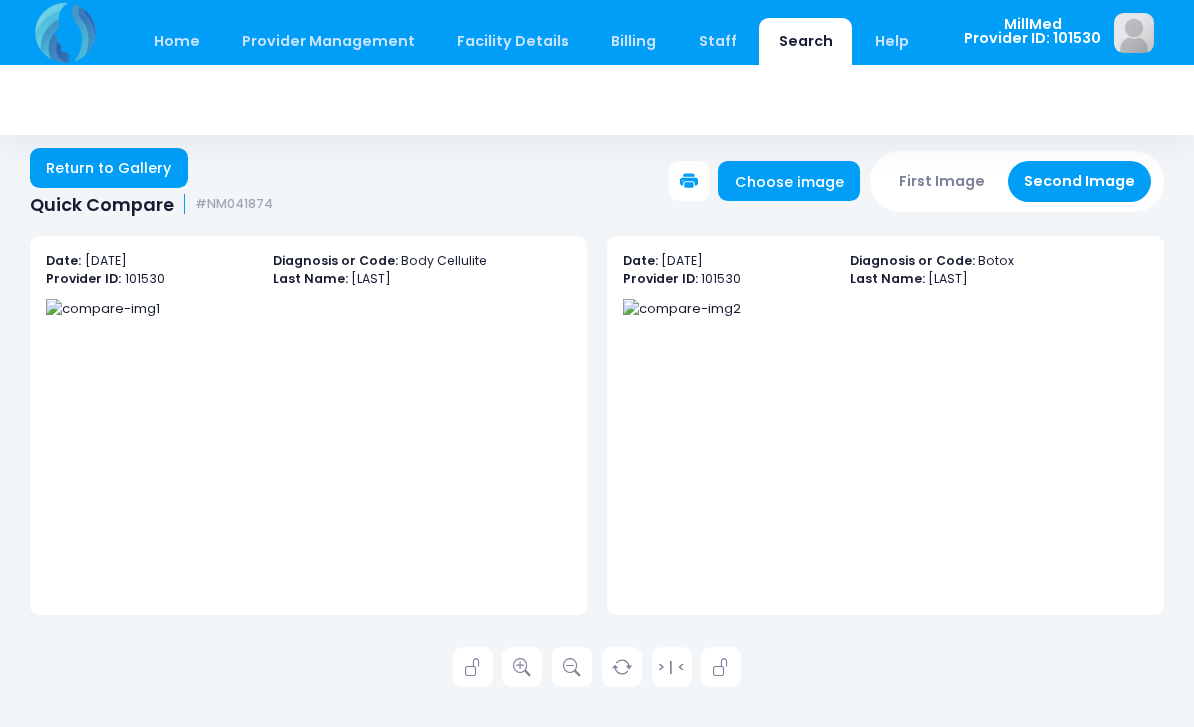 scroll, scrollTop: 13, scrollLeft: 0, axis: vertical 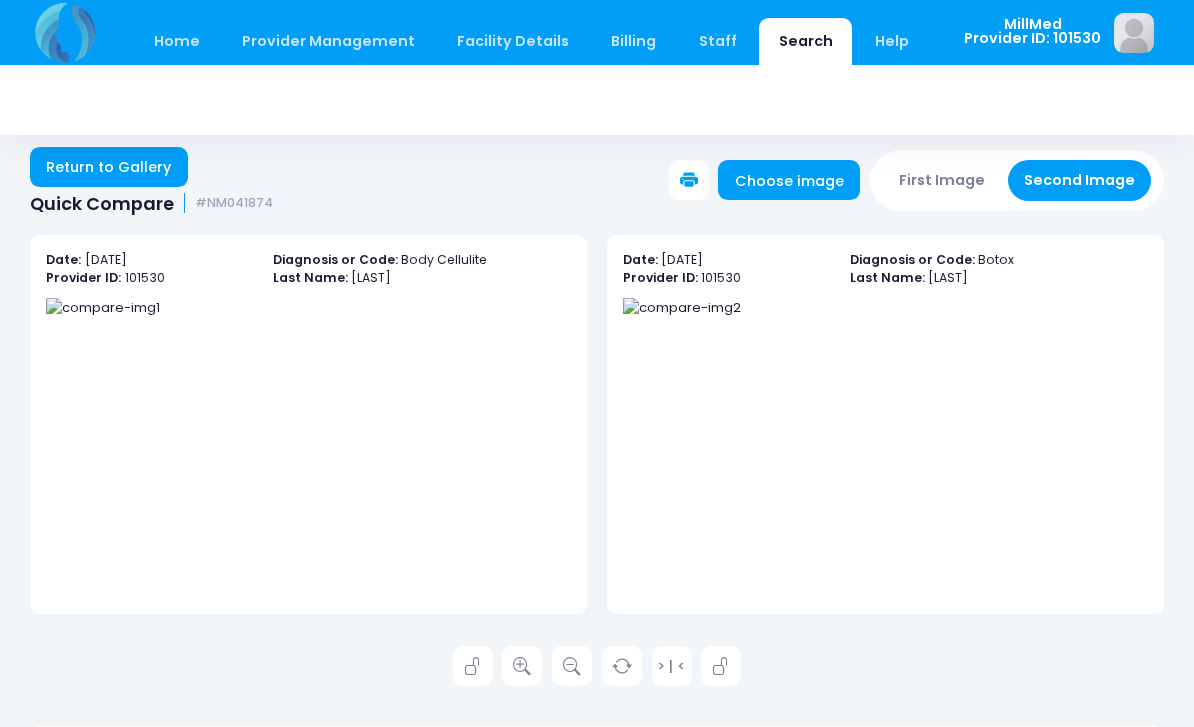 click on "Return to Gallery" at bounding box center (109, 167) 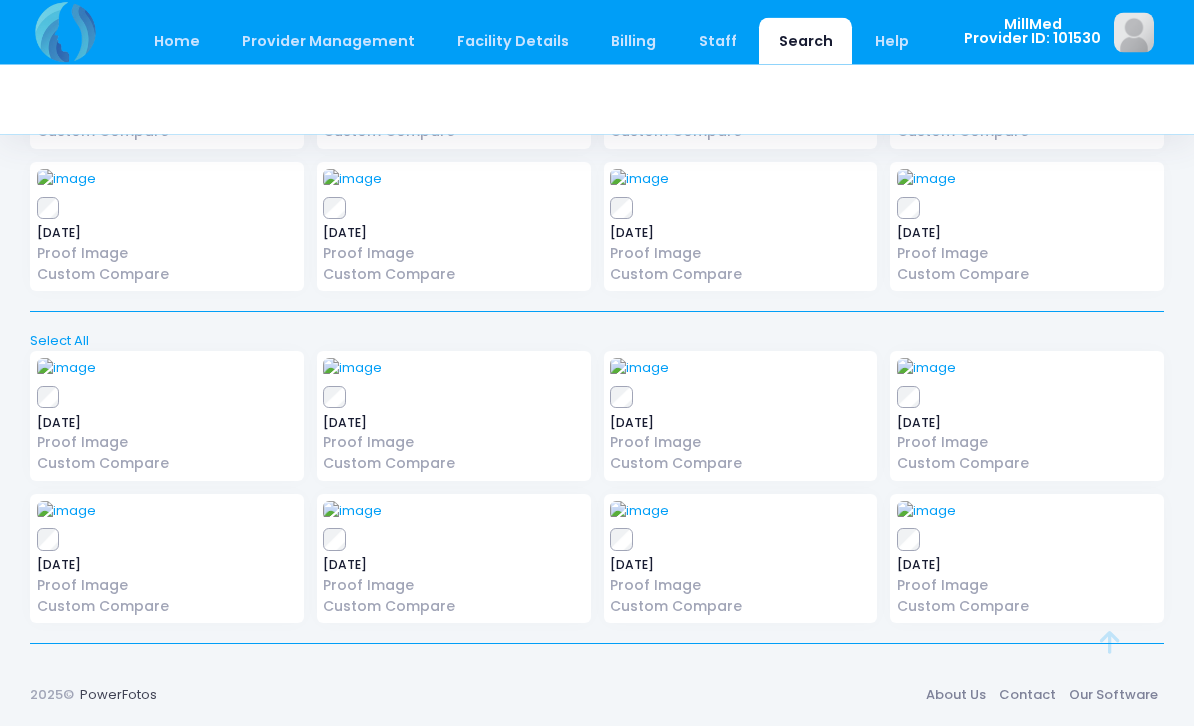 scroll, scrollTop: 1072, scrollLeft: 0, axis: vertical 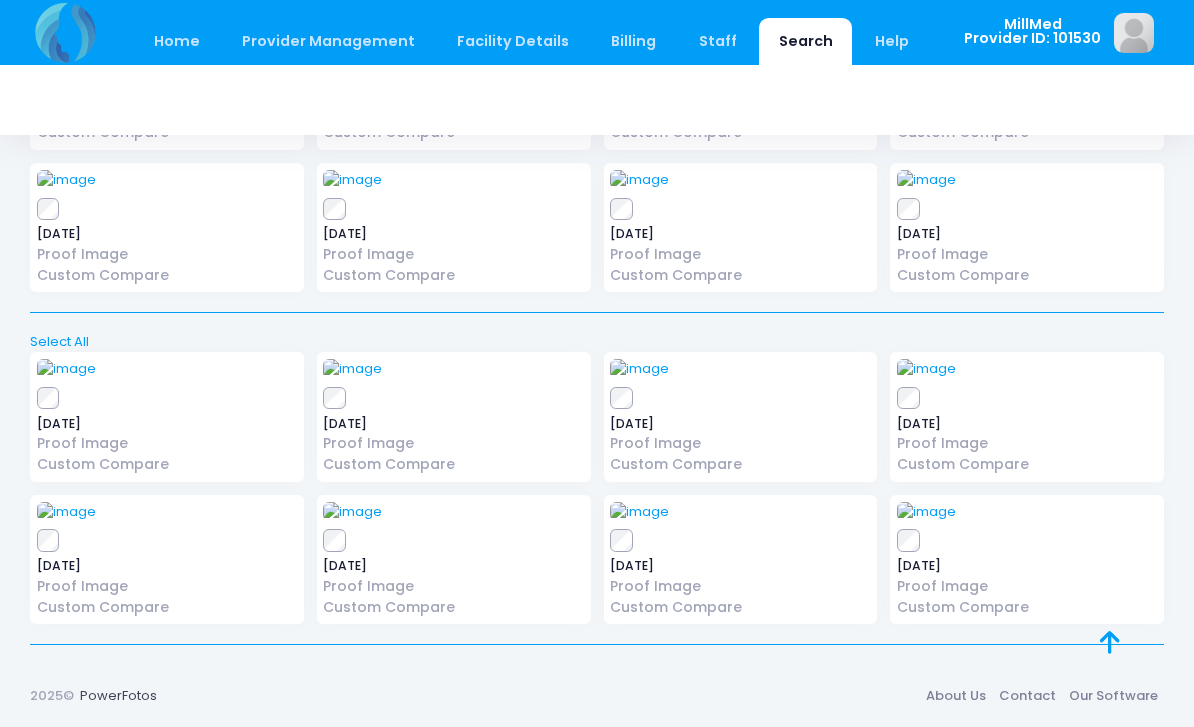 click at bounding box center [639, 37] 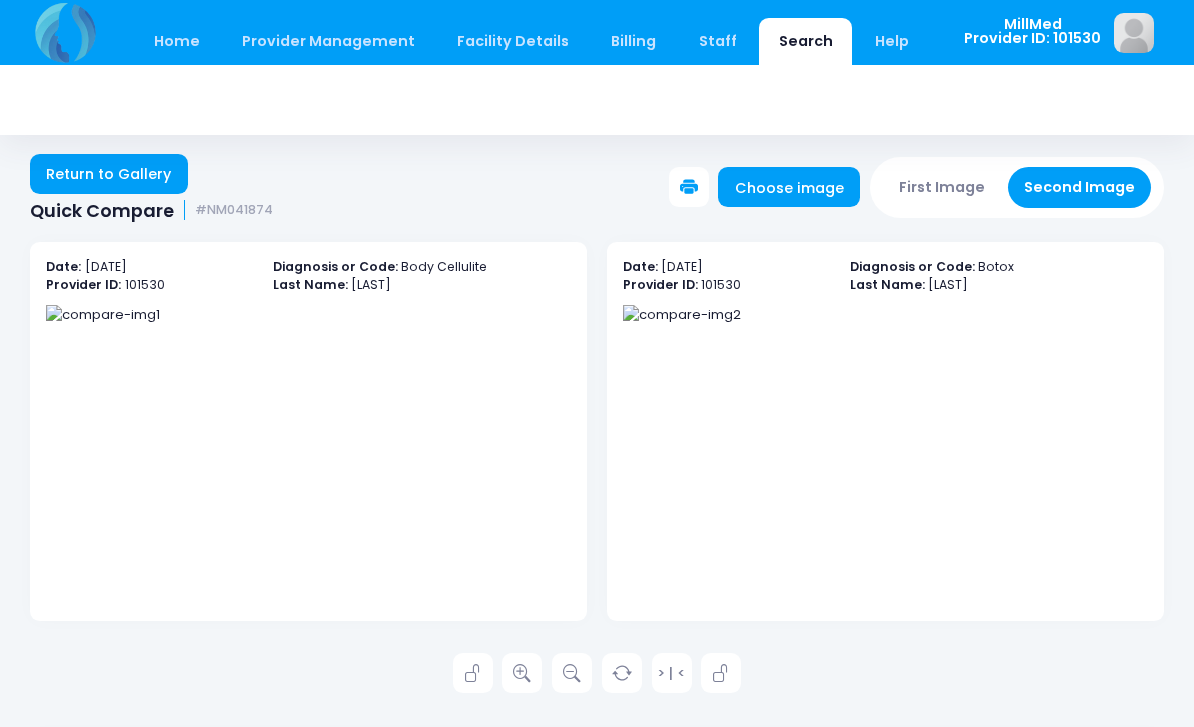 scroll, scrollTop: 39, scrollLeft: 0, axis: vertical 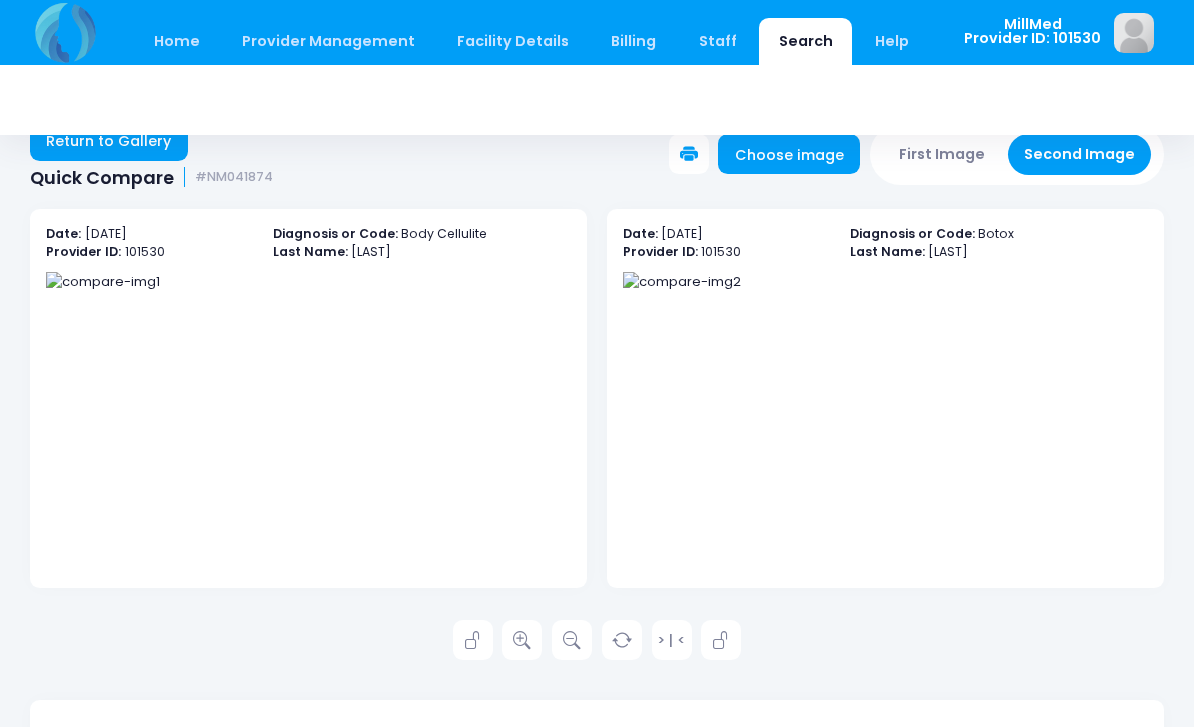click on "Return to Gallery" at bounding box center (109, 141) 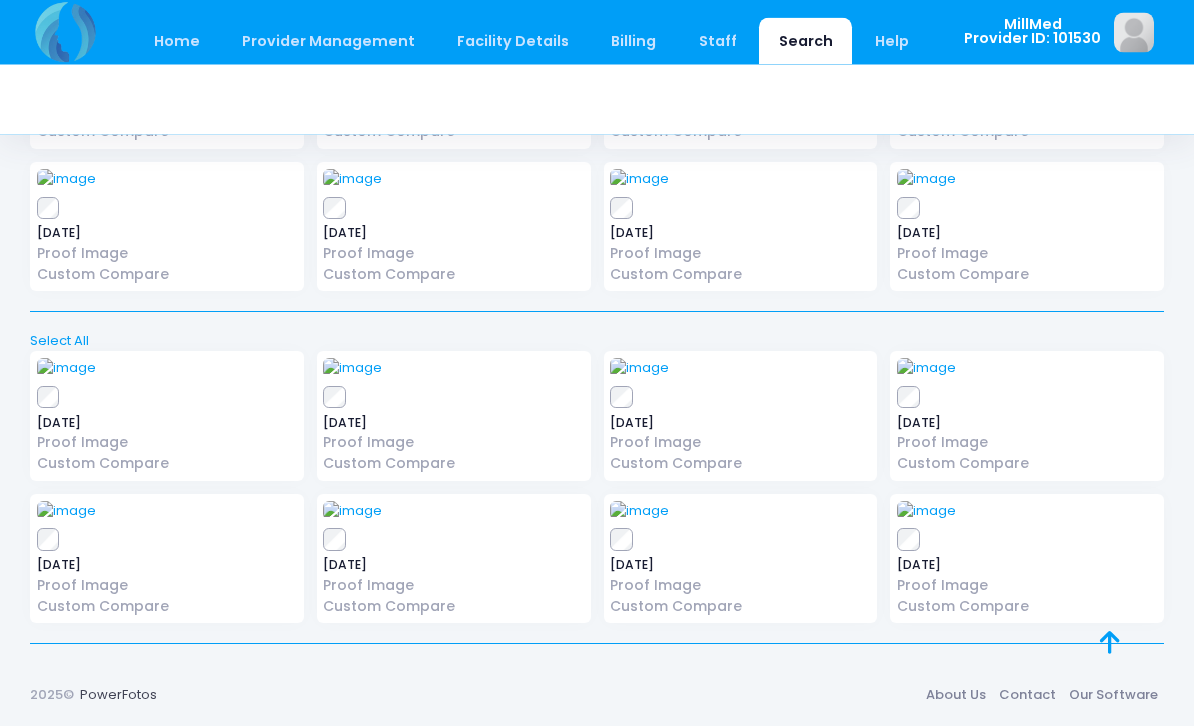 scroll, scrollTop: 1076, scrollLeft: 0, axis: vertical 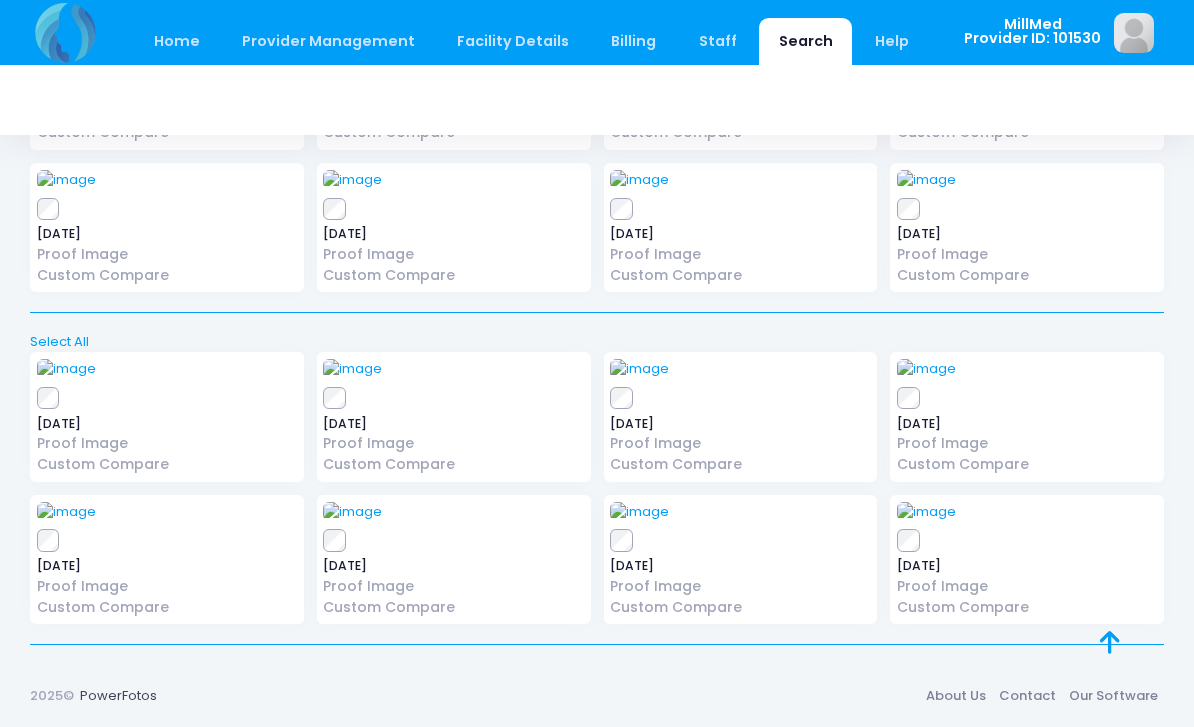 click at bounding box center (926, 37) 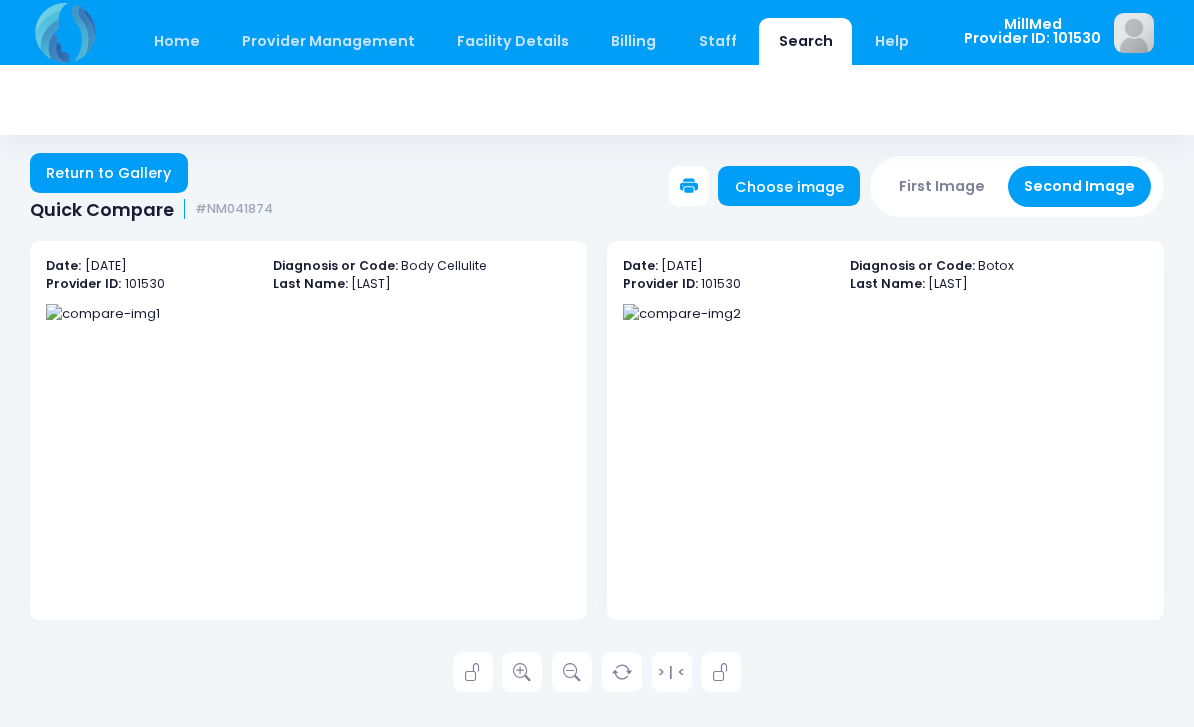 scroll, scrollTop: 0, scrollLeft: 0, axis: both 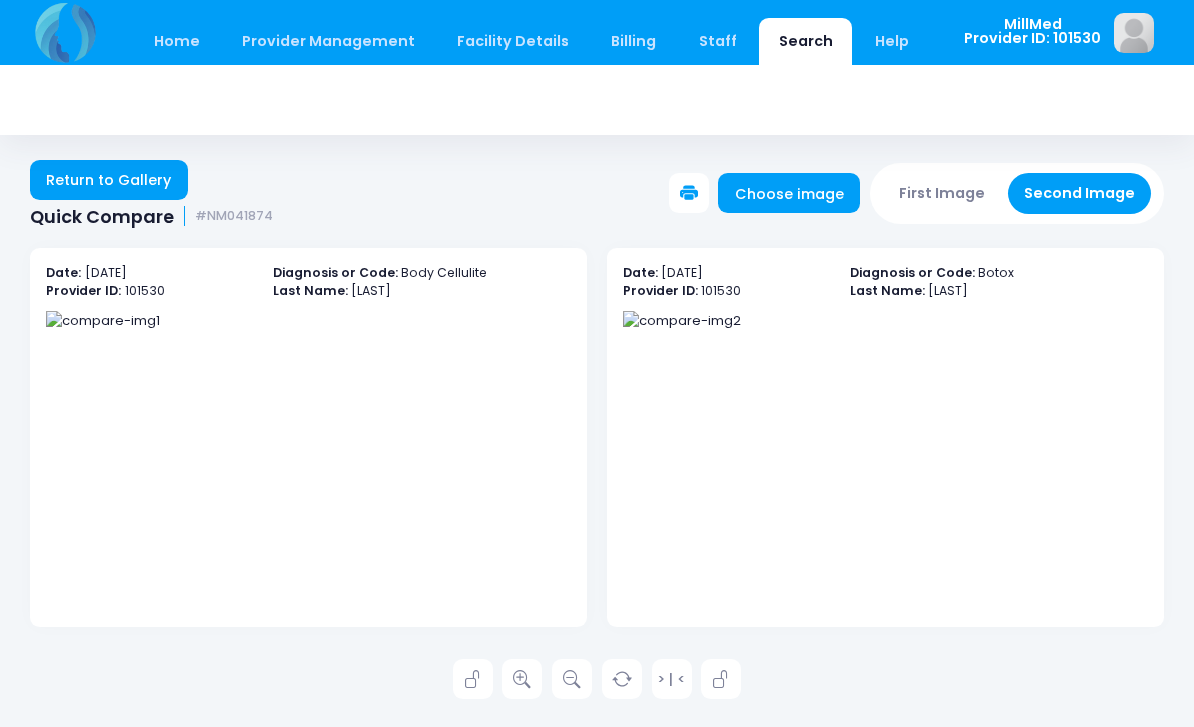 click on "Return to Gallery" at bounding box center [109, 180] 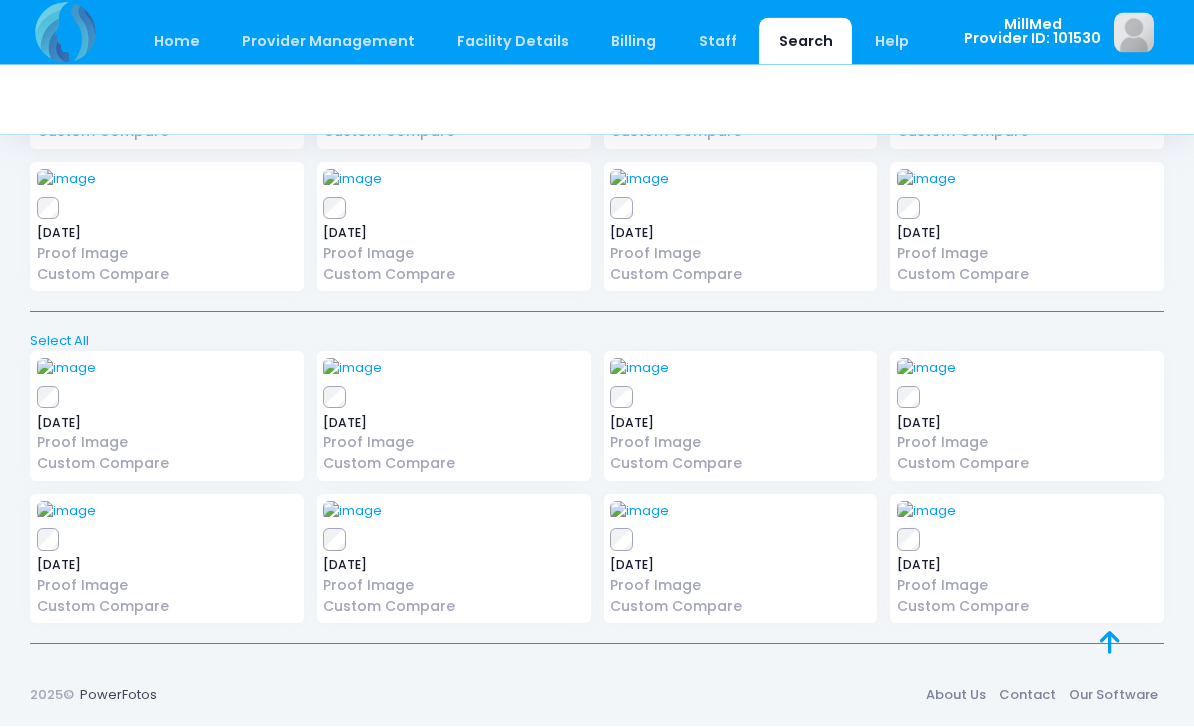 scroll, scrollTop: 1125, scrollLeft: 0, axis: vertical 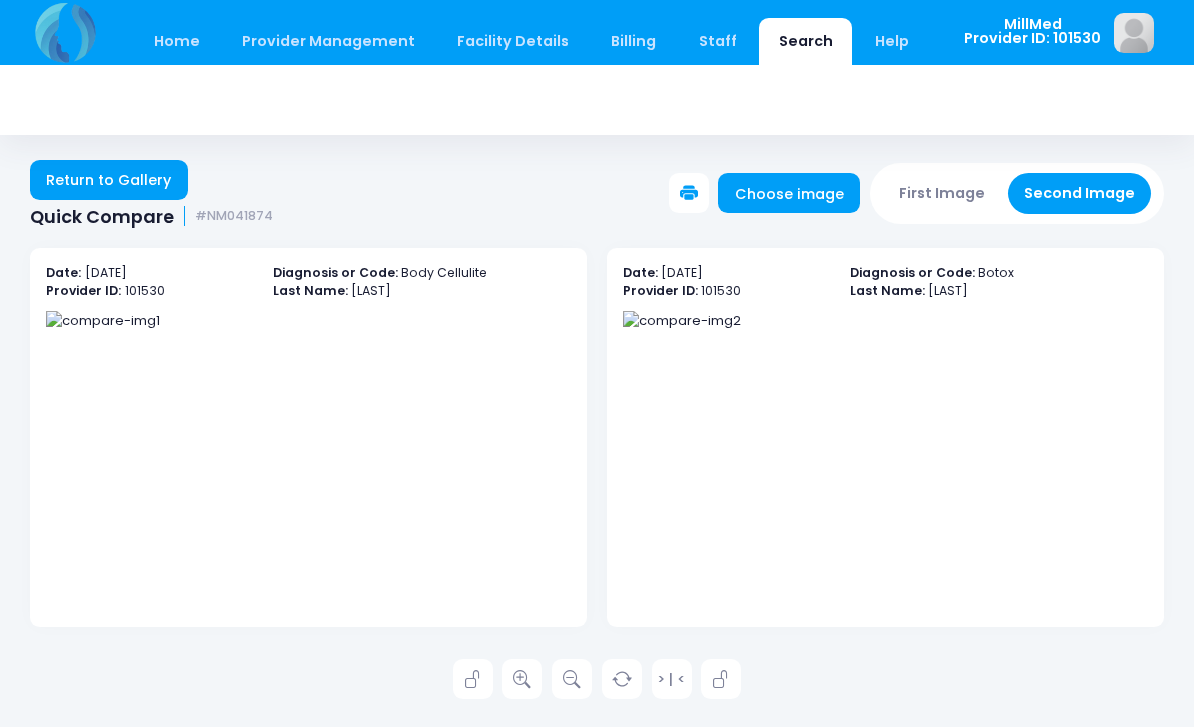 click on "Return to Gallery" at bounding box center [109, 180] 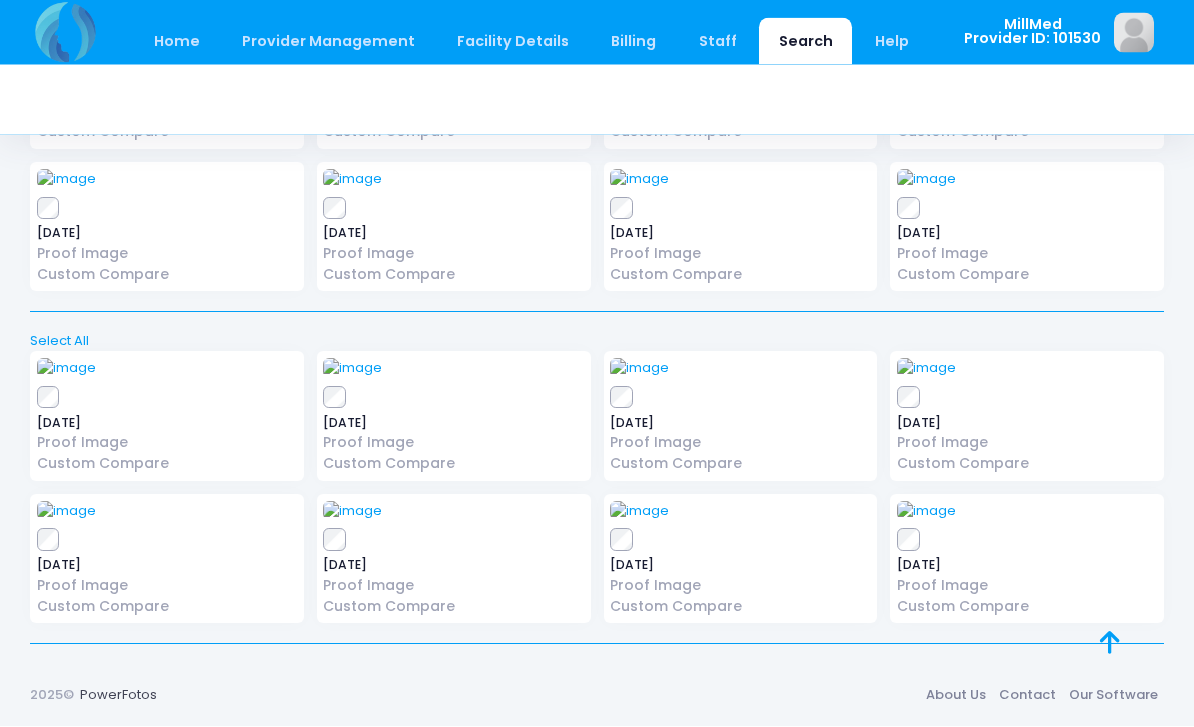 scroll, scrollTop: 1202, scrollLeft: 0, axis: vertical 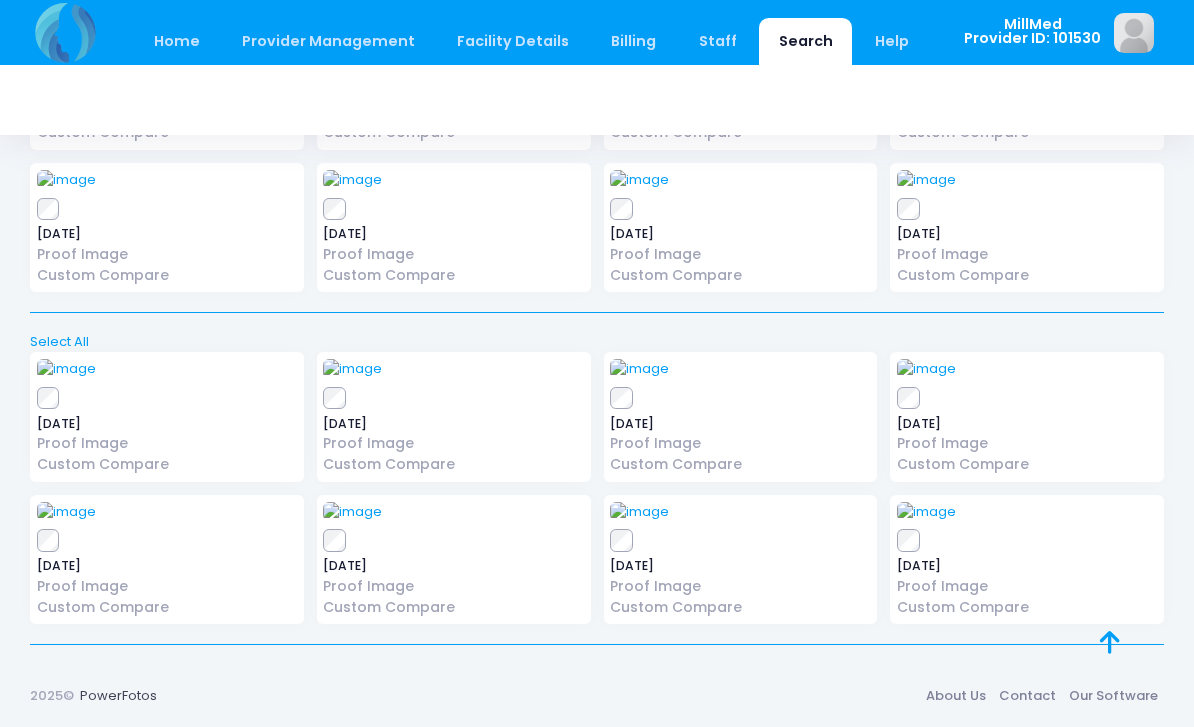 click at bounding box center [926, 180] 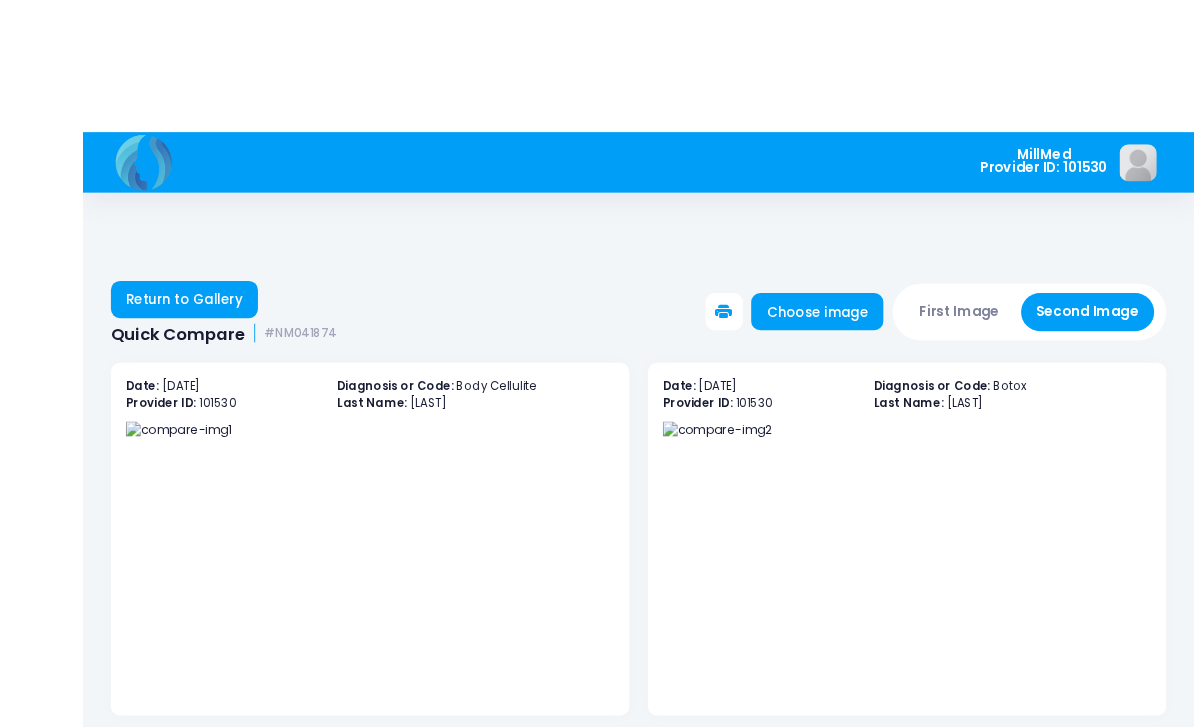 scroll, scrollTop: 2, scrollLeft: 0, axis: vertical 